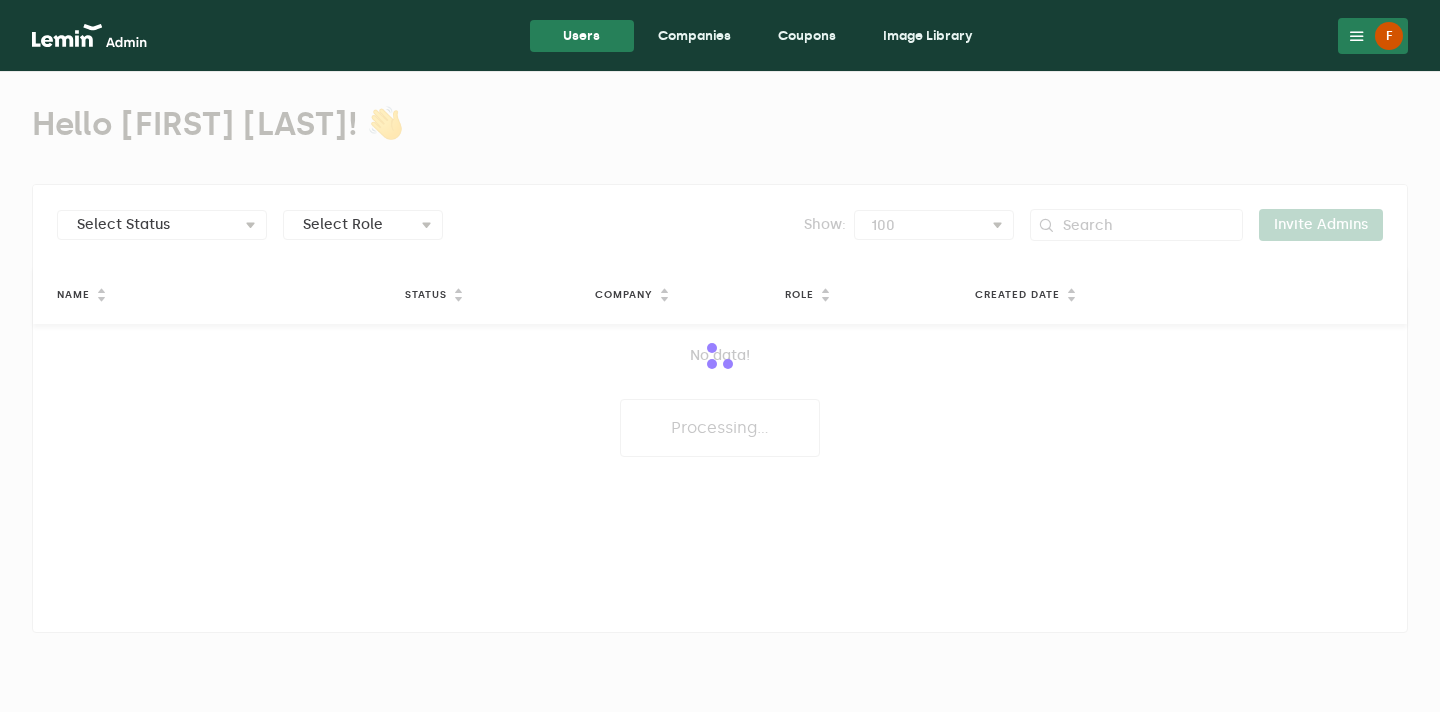 scroll, scrollTop: 0, scrollLeft: 0, axis: both 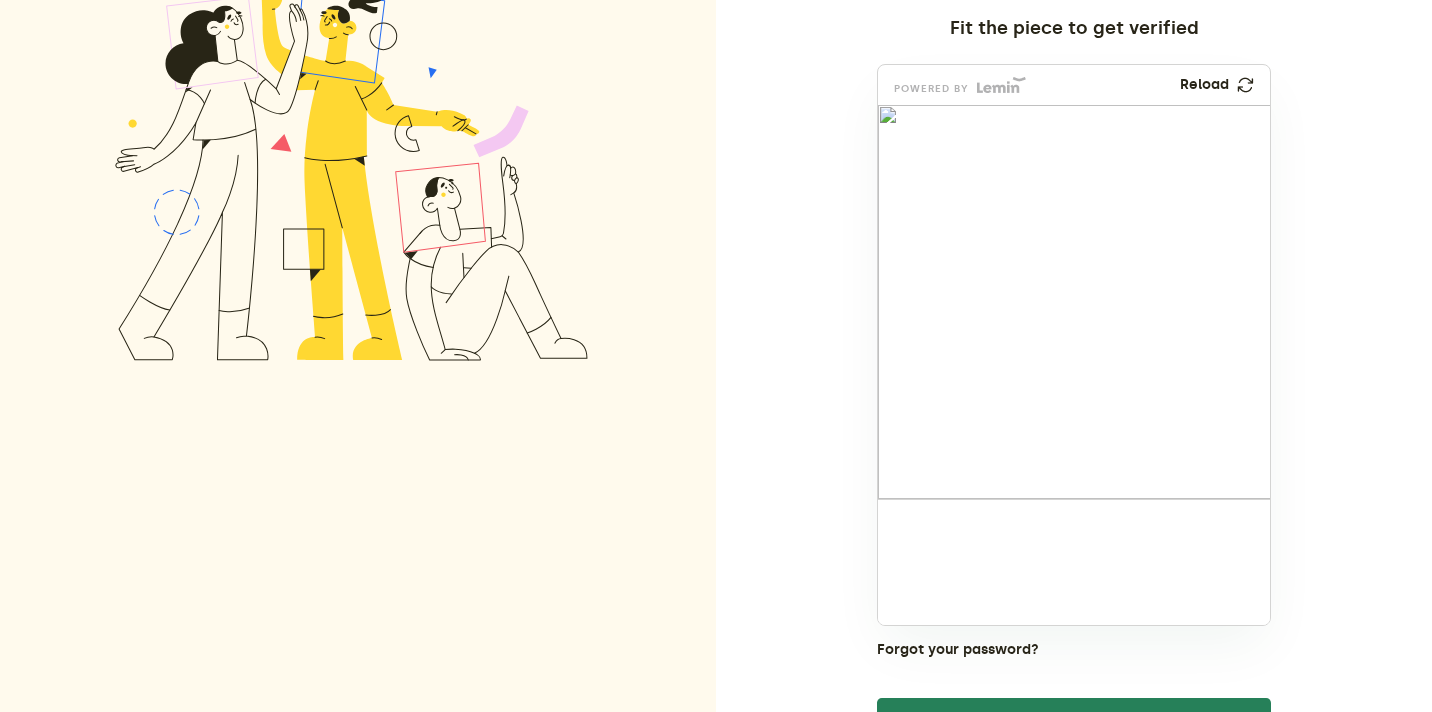 drag, startPoint x: 927, startPoint y: 568, endPoint x: 1051, endPoint y: 329, distance: 269.25266 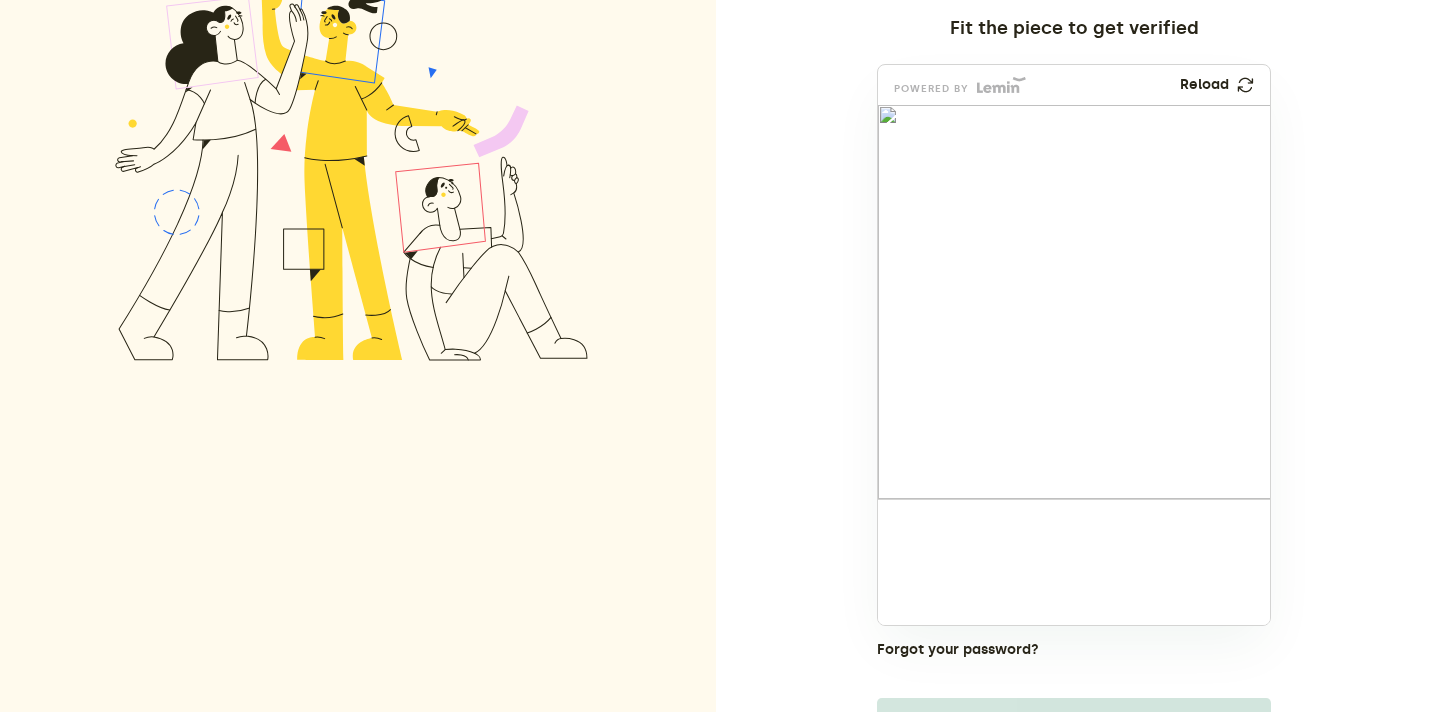 drag, startPoint x: 1027, startPoint y: 539, endPoint x: 1194, endPoint y: 291, distance: 298.98663 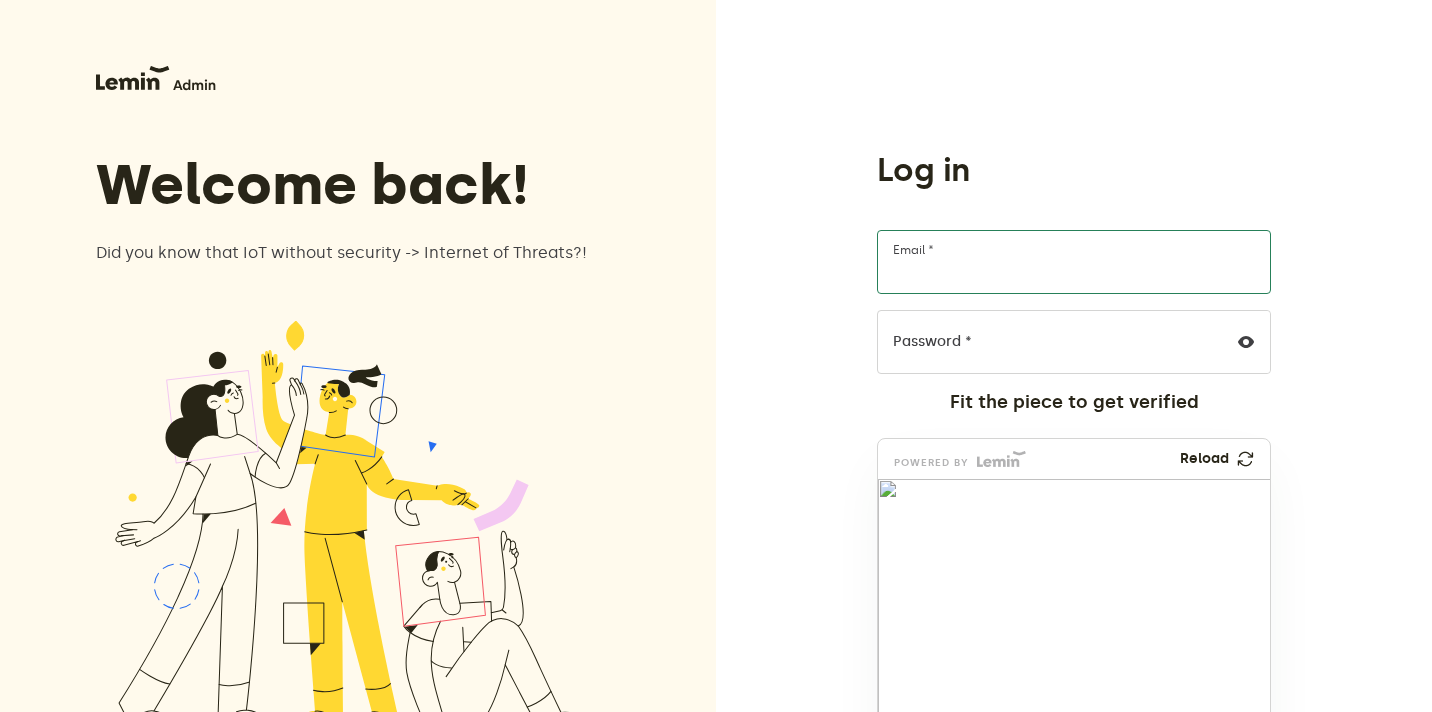click on "Email *" at bounding box center [1074, 262] 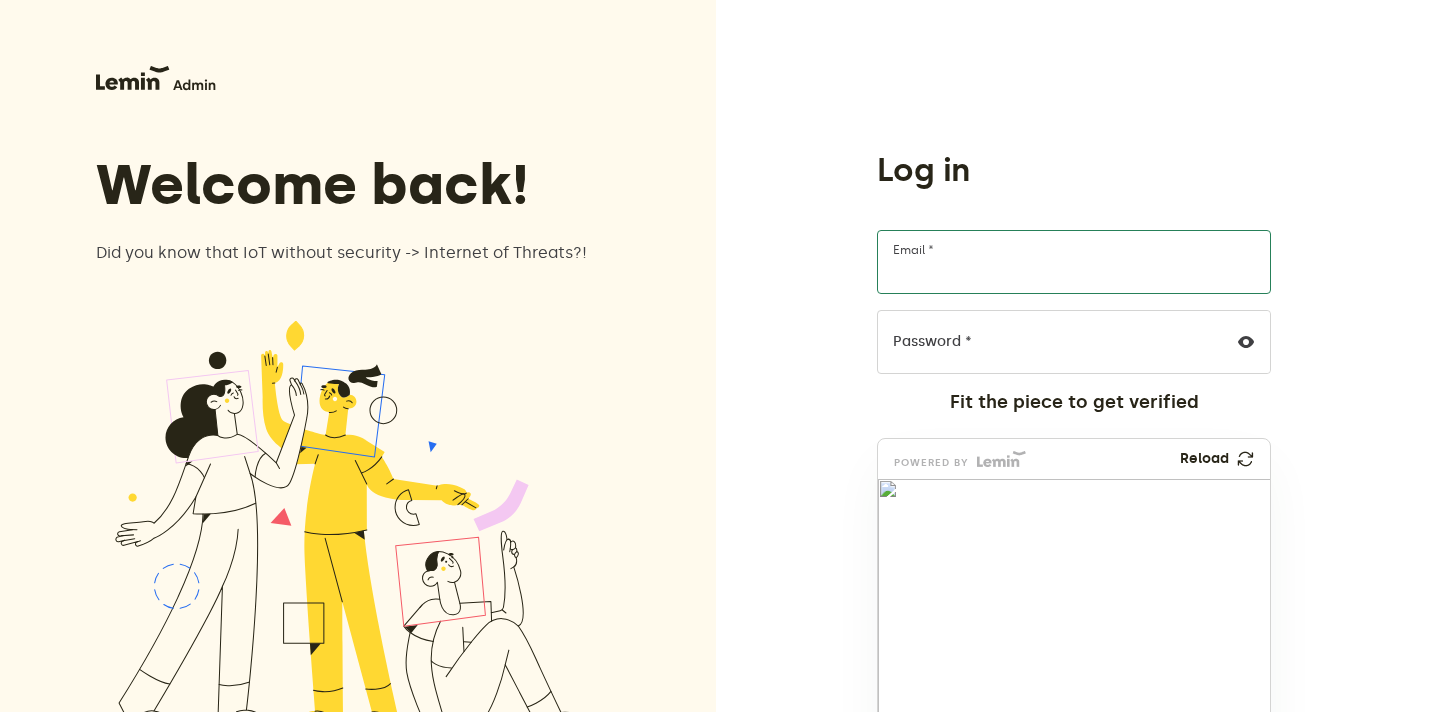 click on "Email *" at bounding box center [1074, 262] 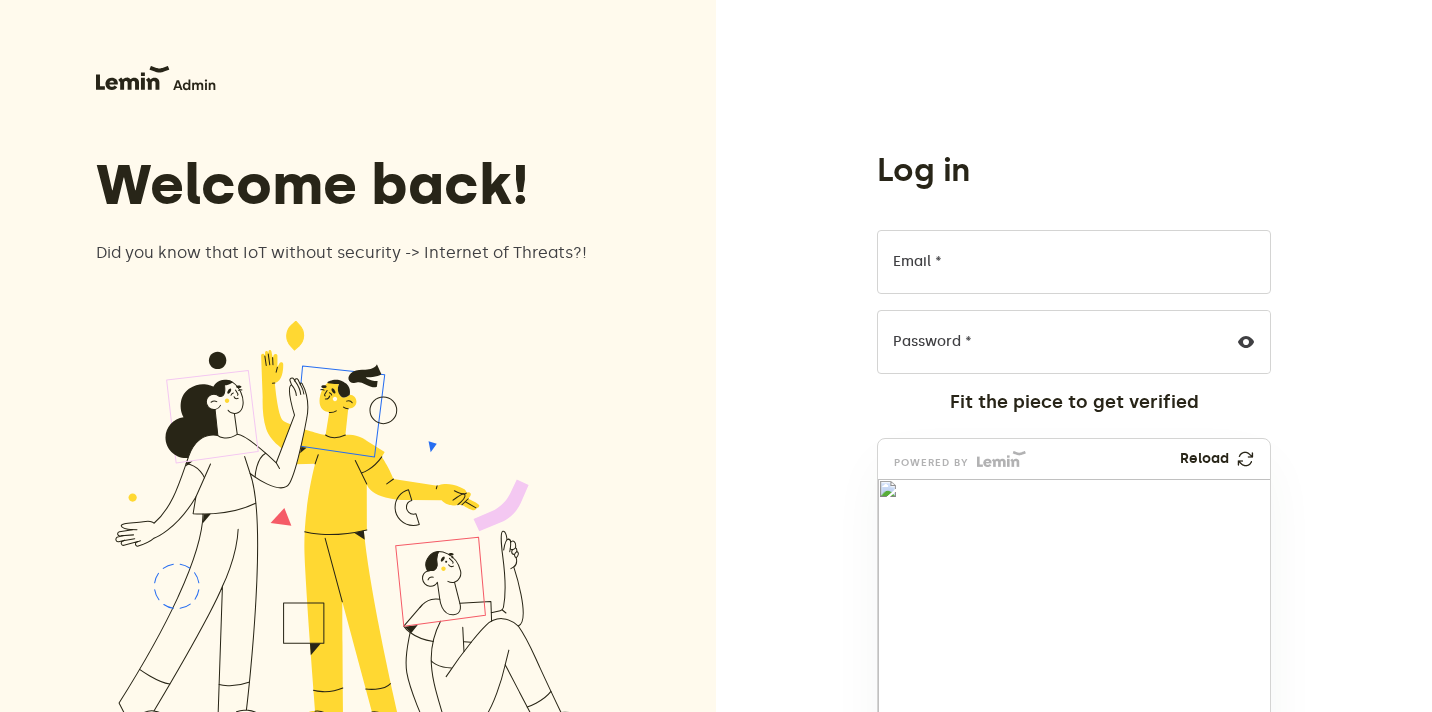 click on "Log in Email * Password * Fit the piece to get verified powered by Reload Forgot your password? Login Privacy Policy Terms of Service" at bounding box center (1074, 619) 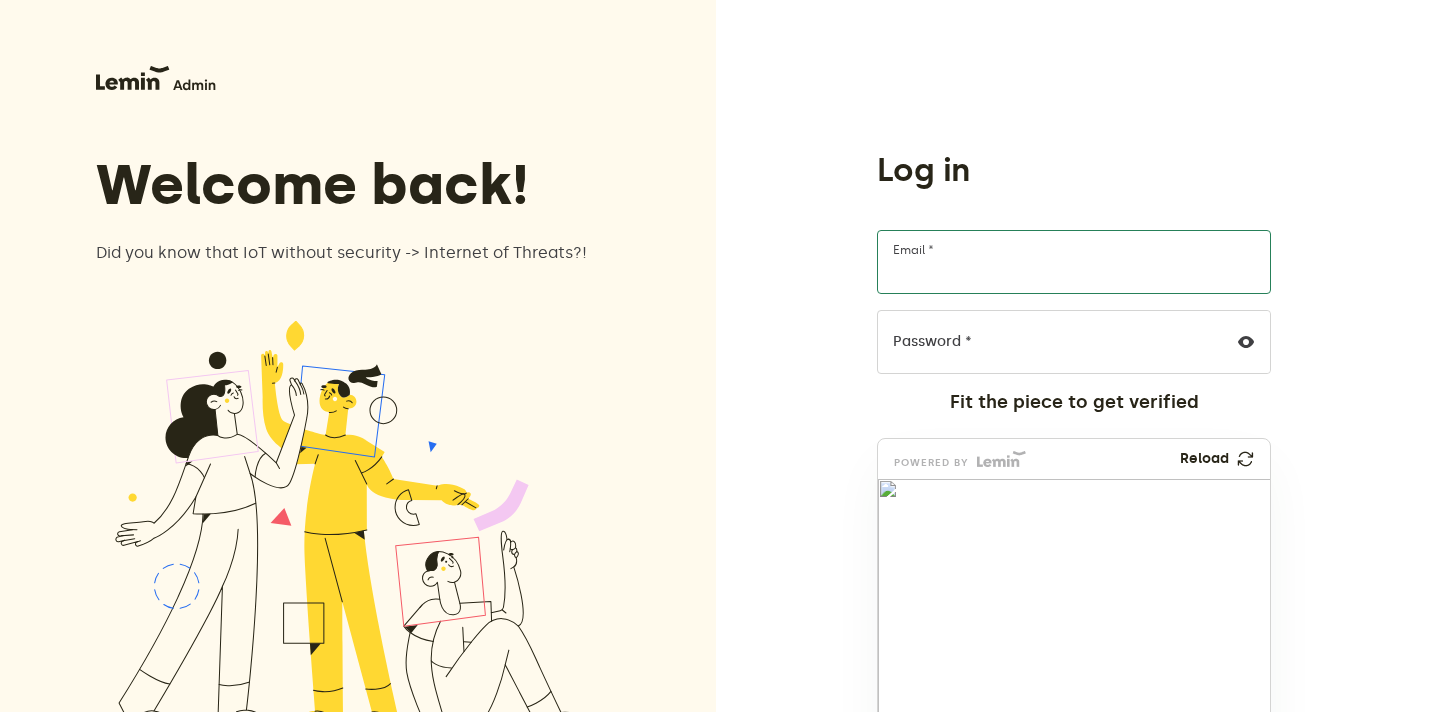 click on "Email *" at bounding box center (1074, 262) 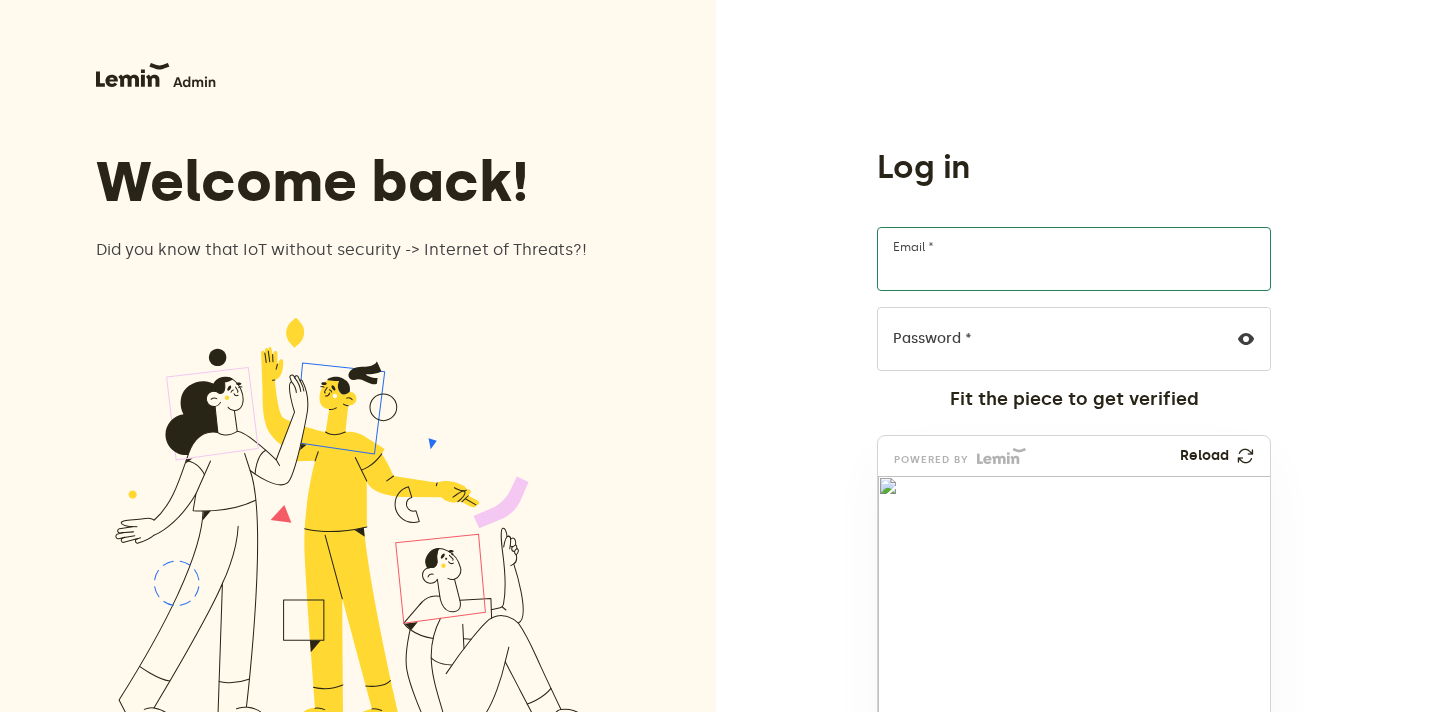 click on "Email *" at bounding box center (1074, 259) 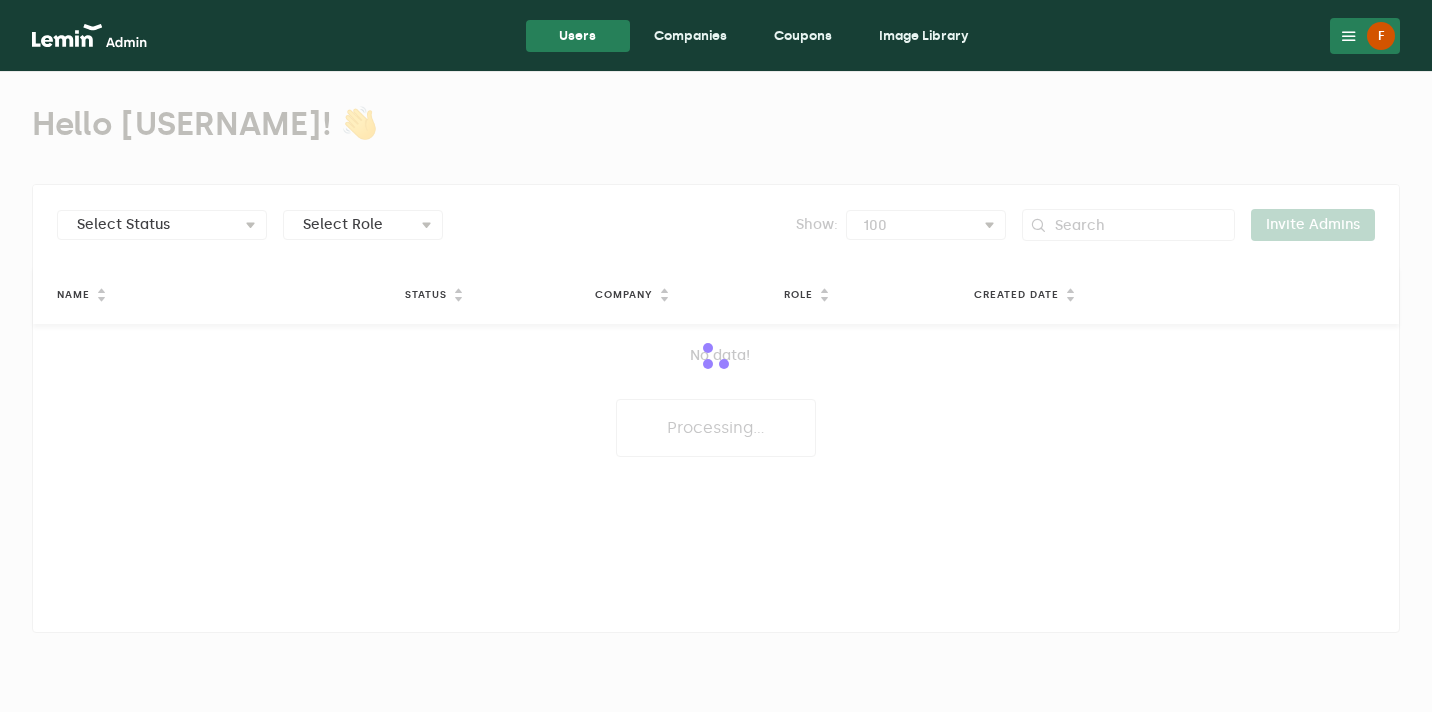 scroll, scrollTop: 0, scrollLeft: 0, axis: both 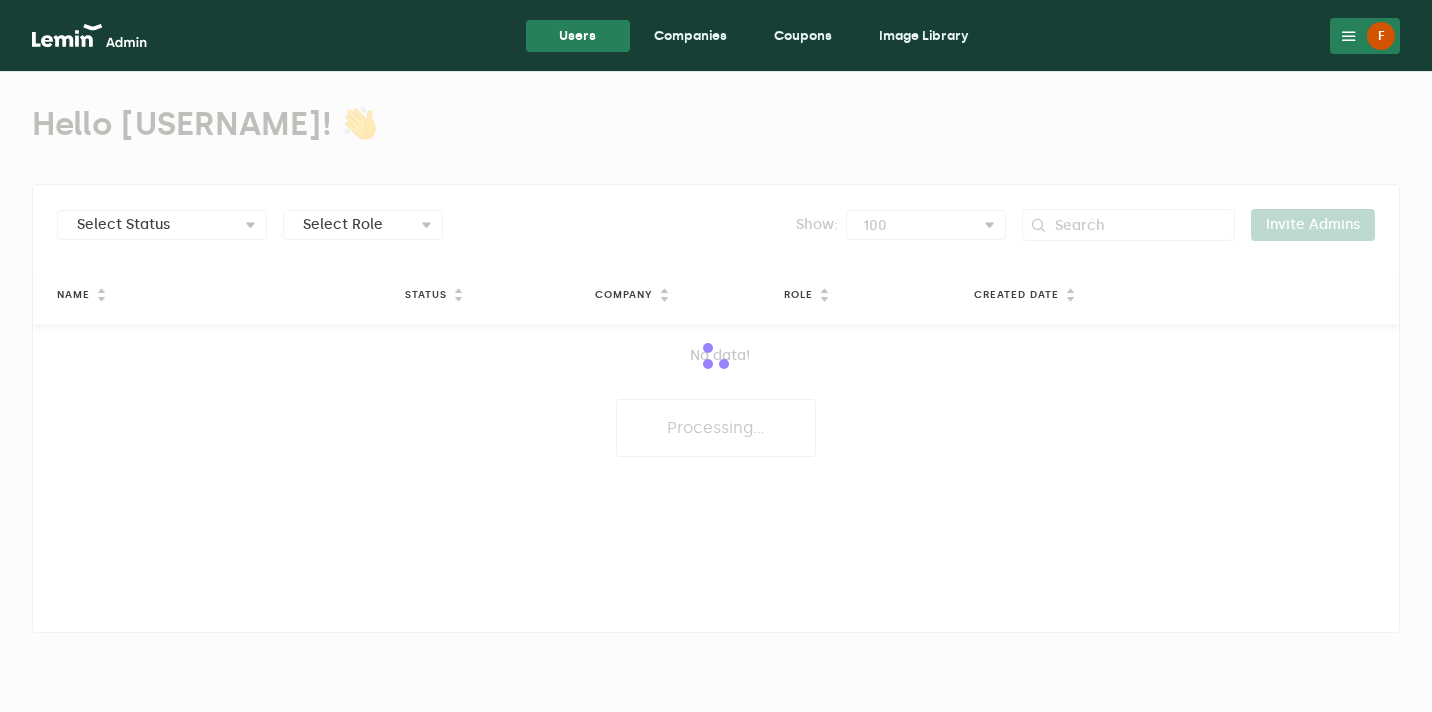 click on "Companies" at bounding box center [690, 36] 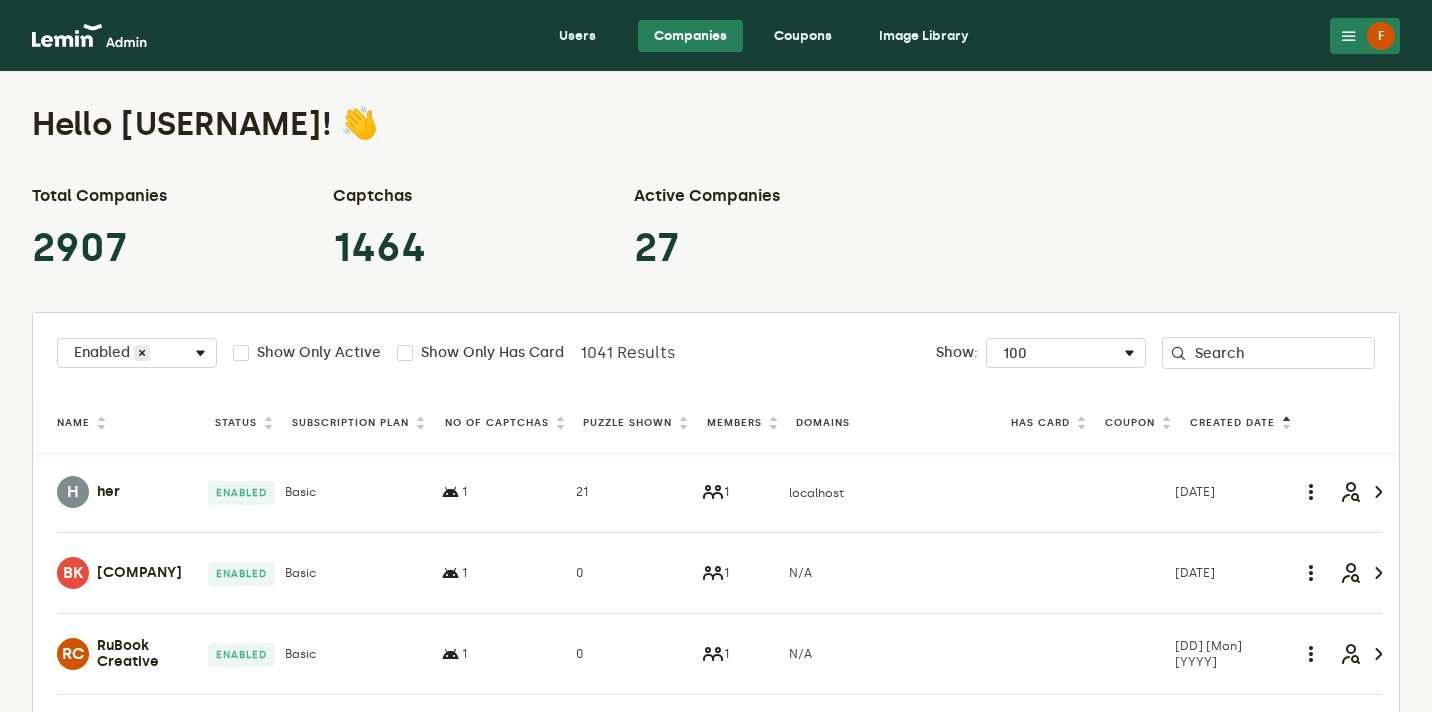 click on "Puzzle Shown" at bounding box center (627, 423) 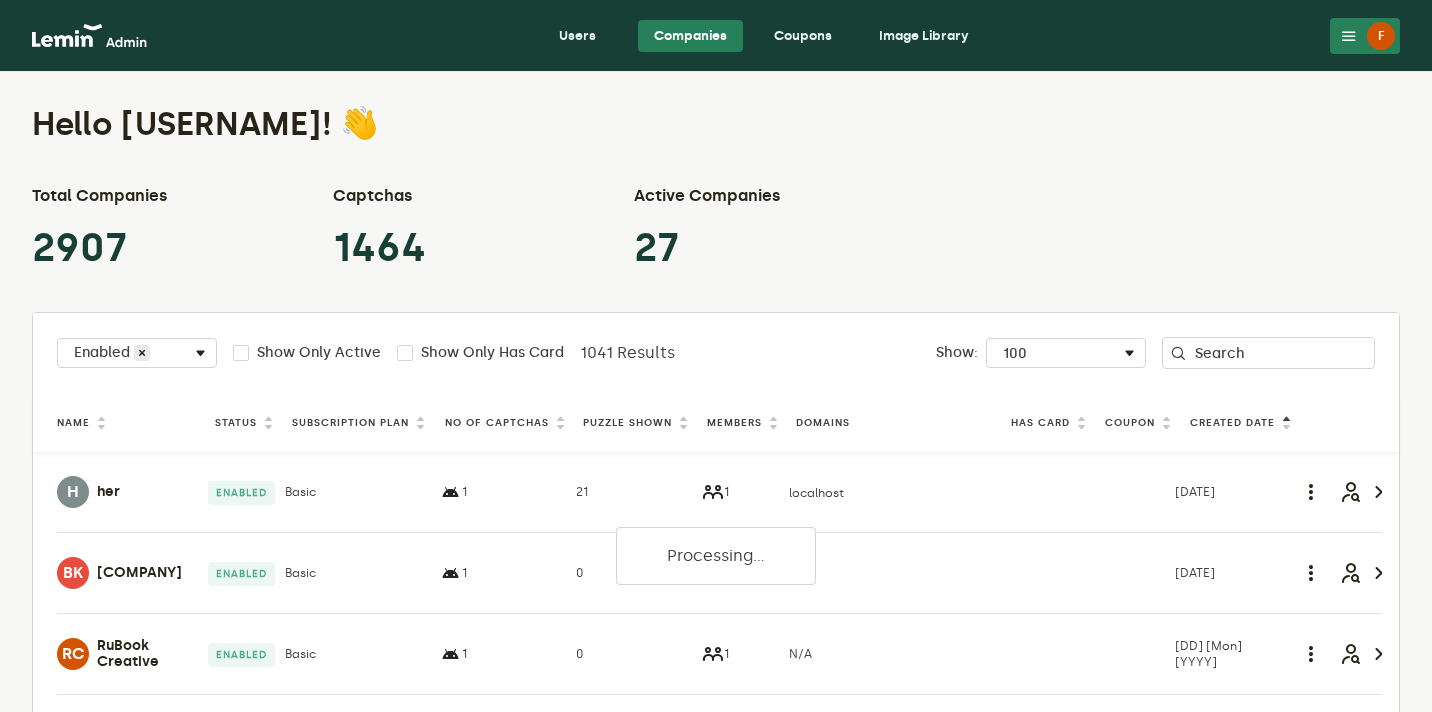 click on "Puzzle Shown" at bounding box center (627, 423) 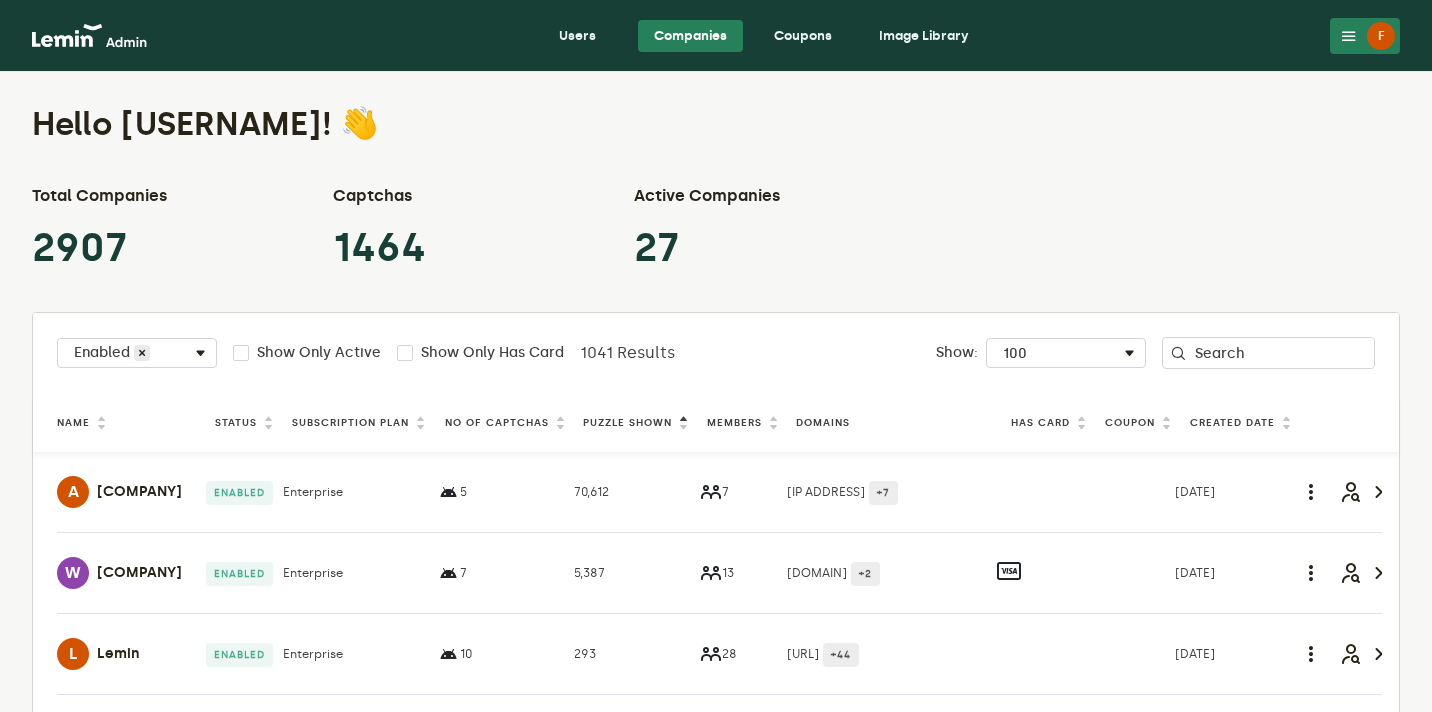 scroll, scrollTop: 123, scrollLeft: 0, axis: vertical 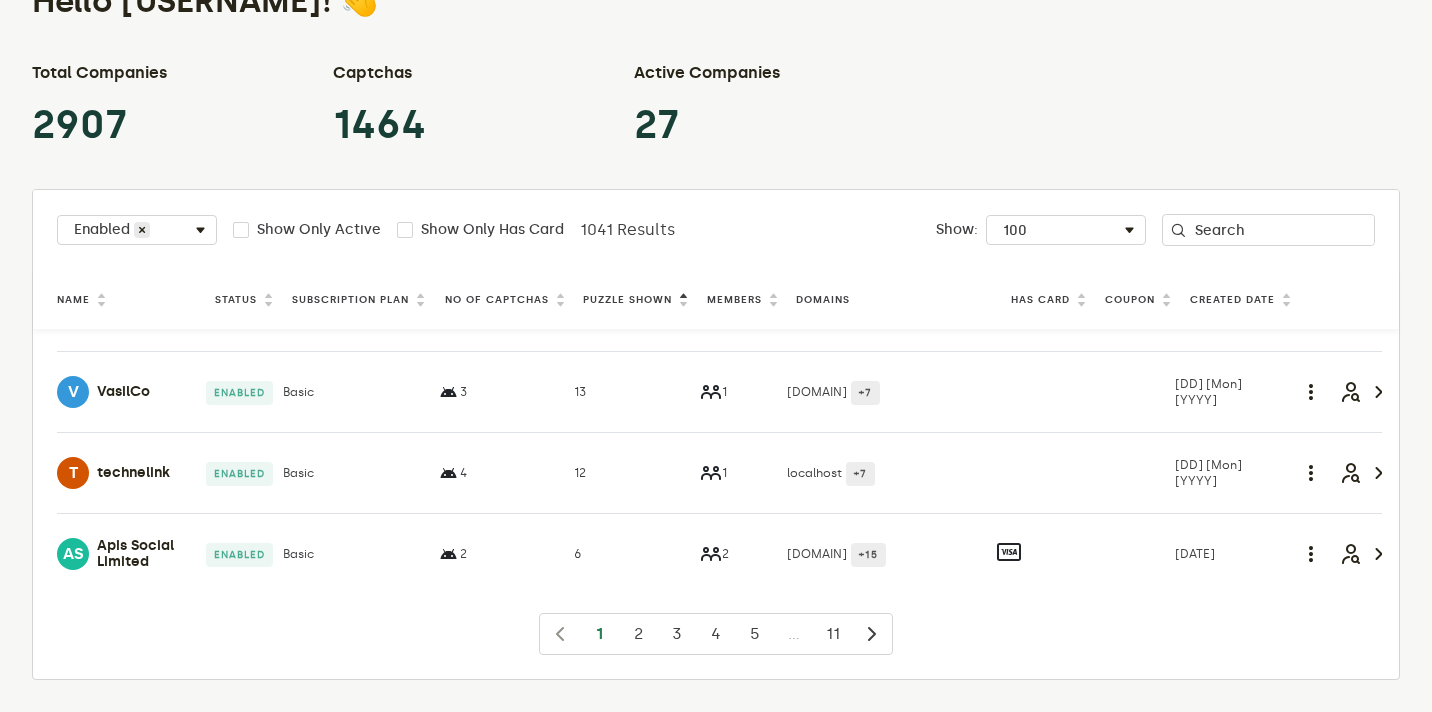 click on "VasilCo" at bounding box center (123, 392) 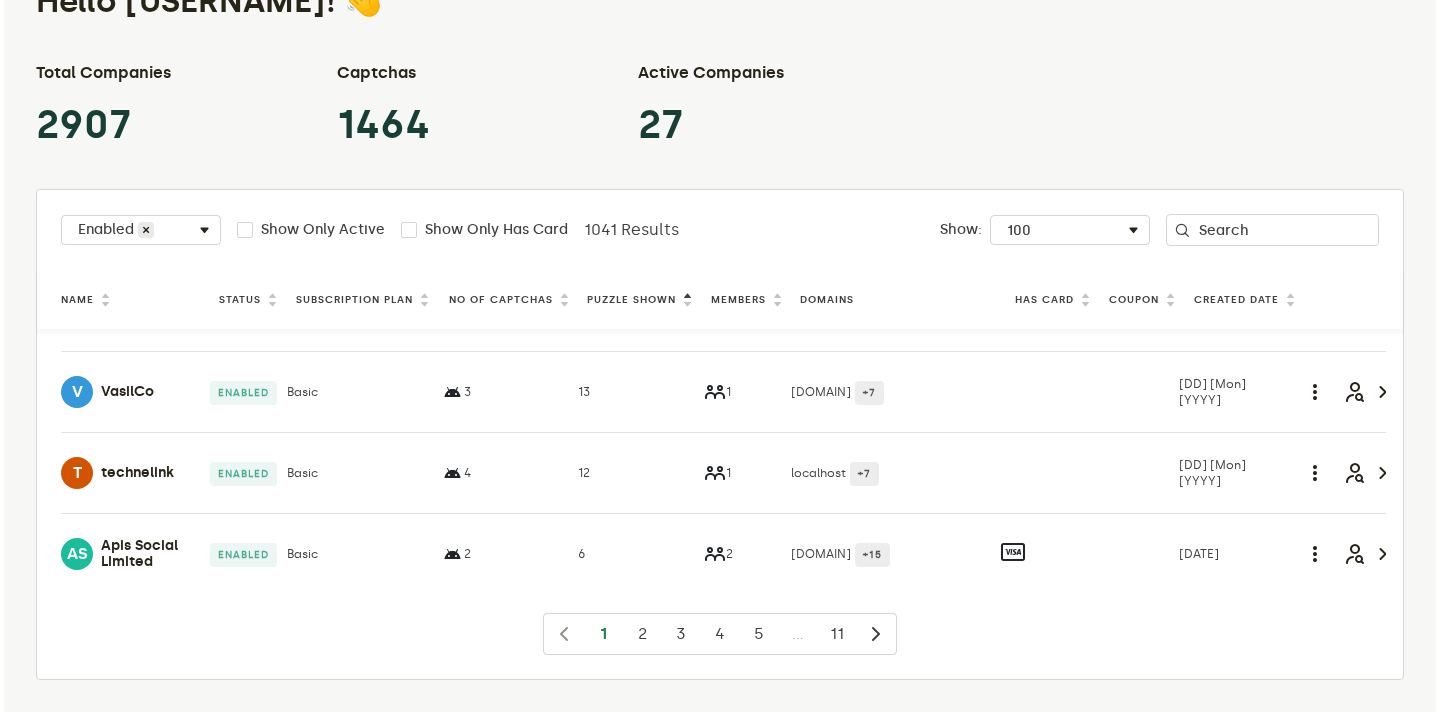 scroll, scrollTop: 0, scrollLeft: 0, axis: both 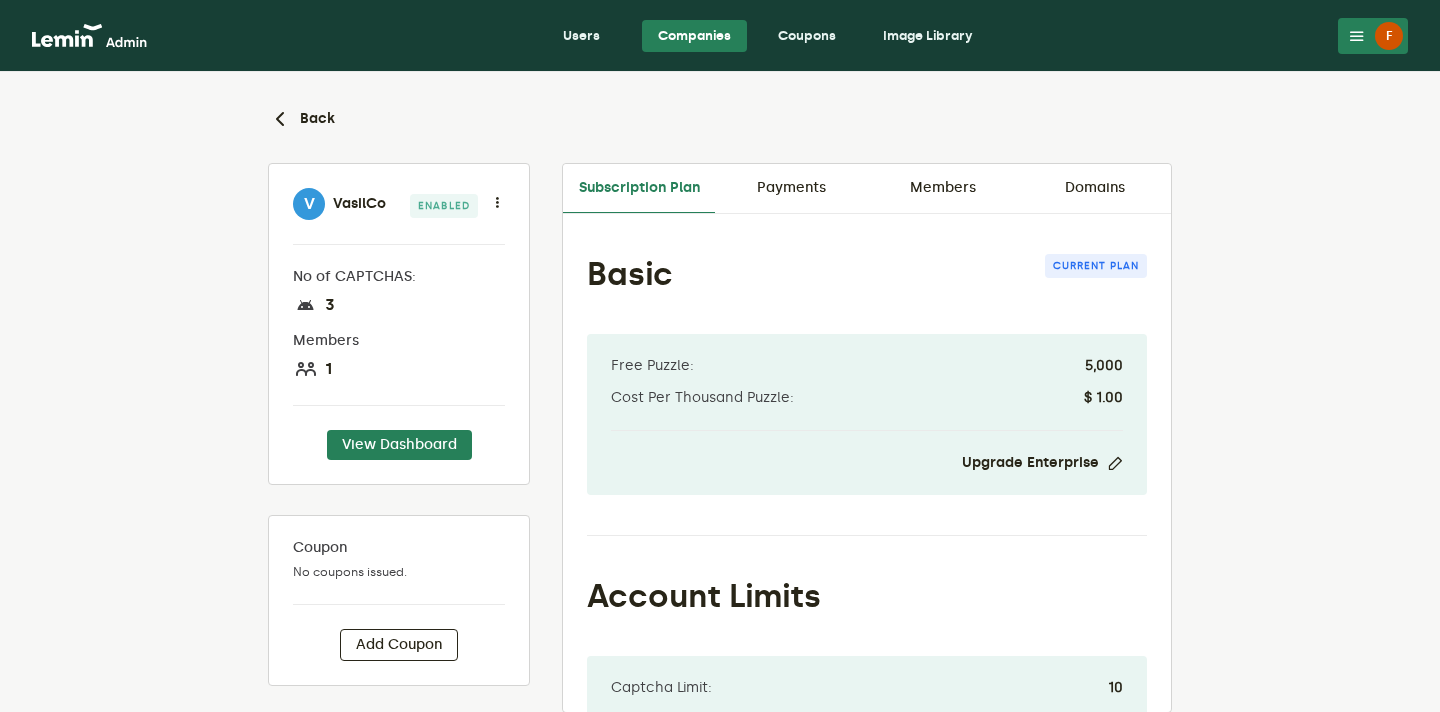 click on "Payments" at bounding box center (791, 188) 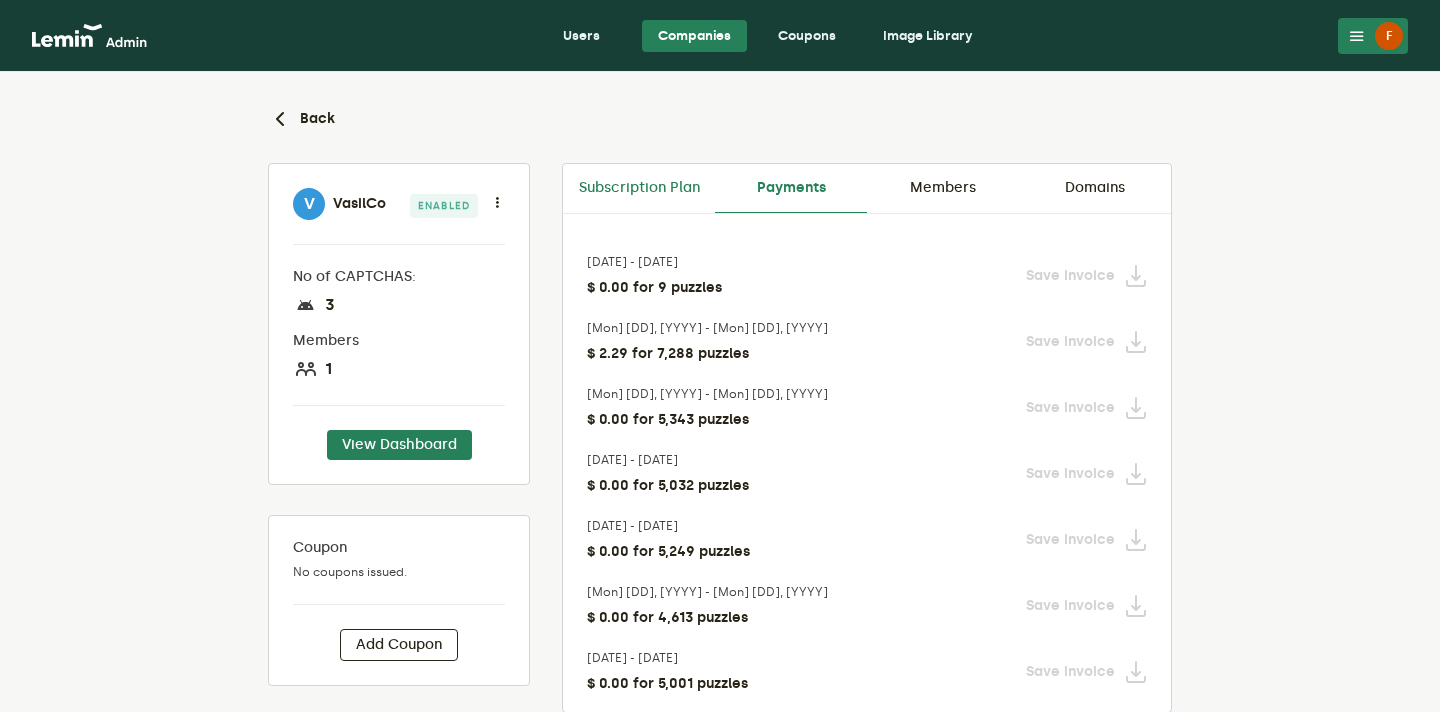 click on "Subscription Plan" at bounding box center (639, 188) 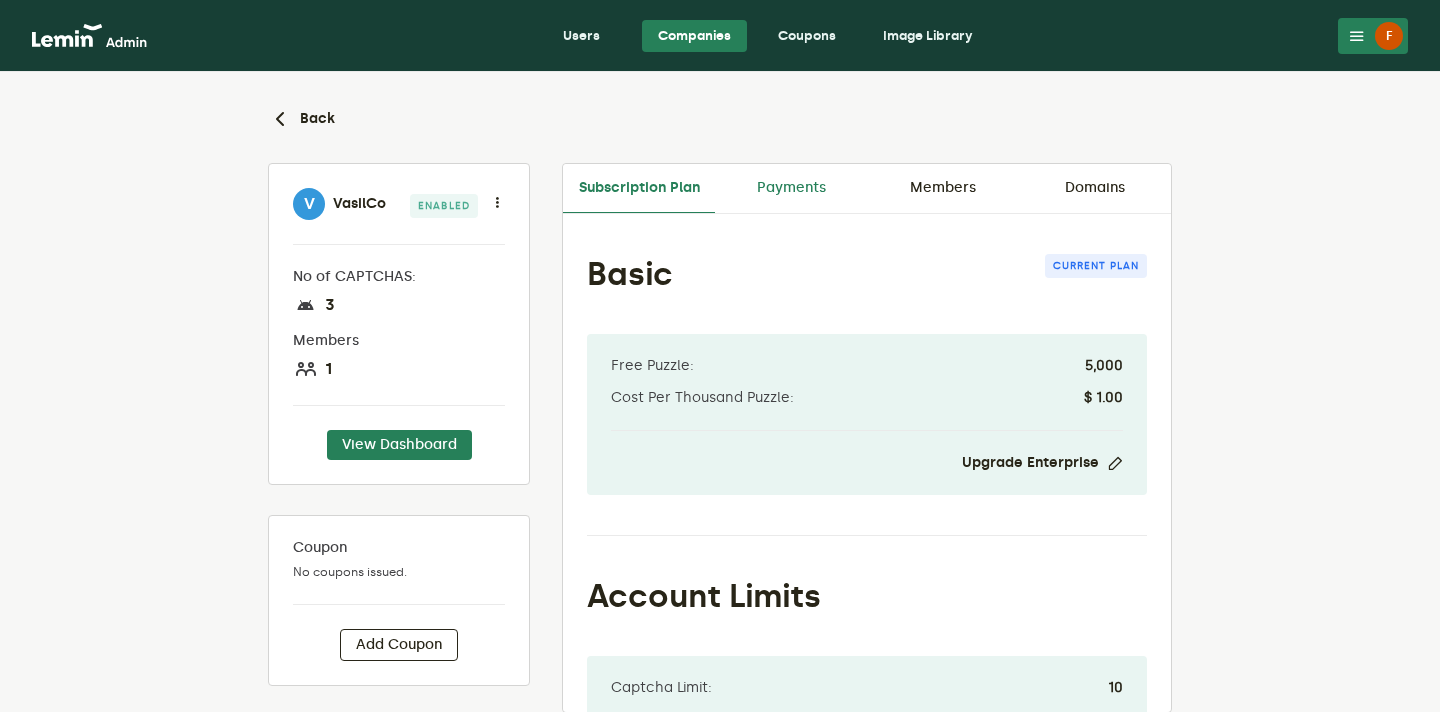 click on "Payments" at bounding box center (791, 188) 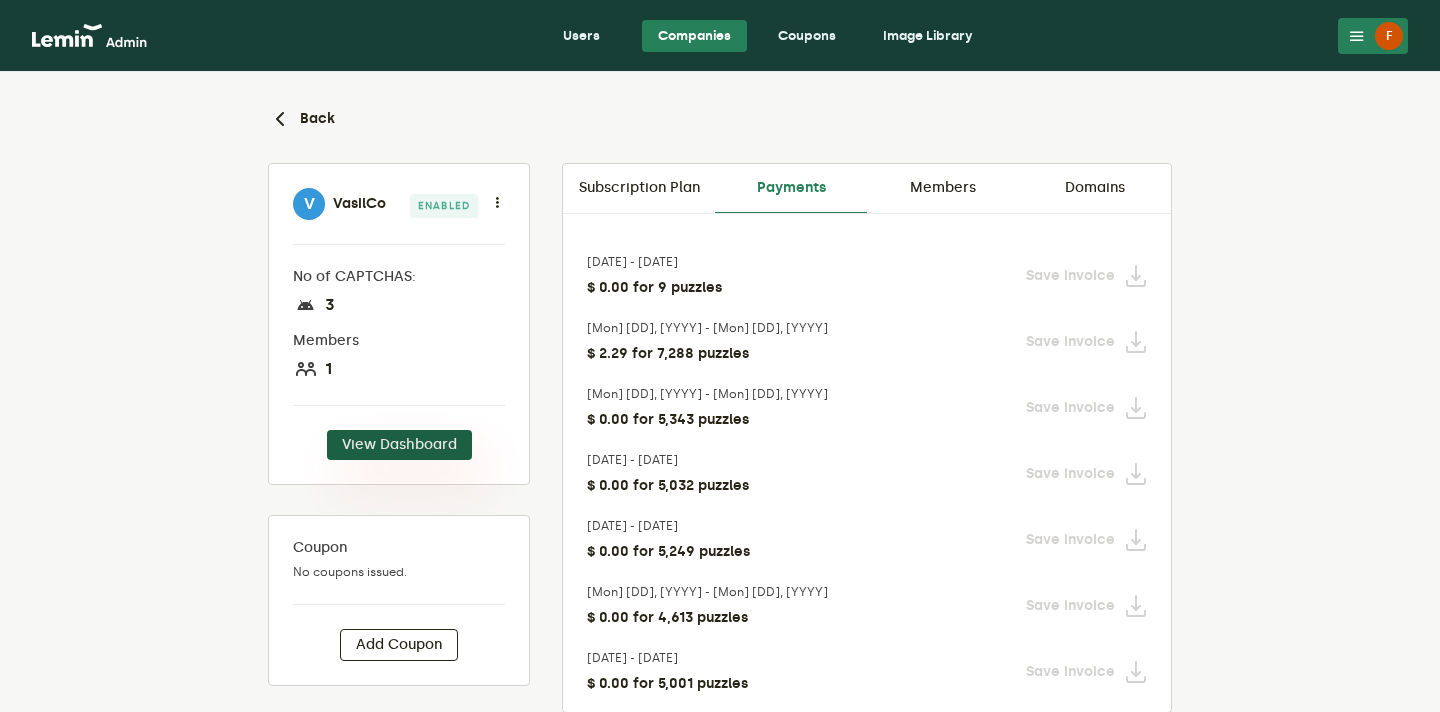 click on "View Dashboard" at bounding box center (399, 445) 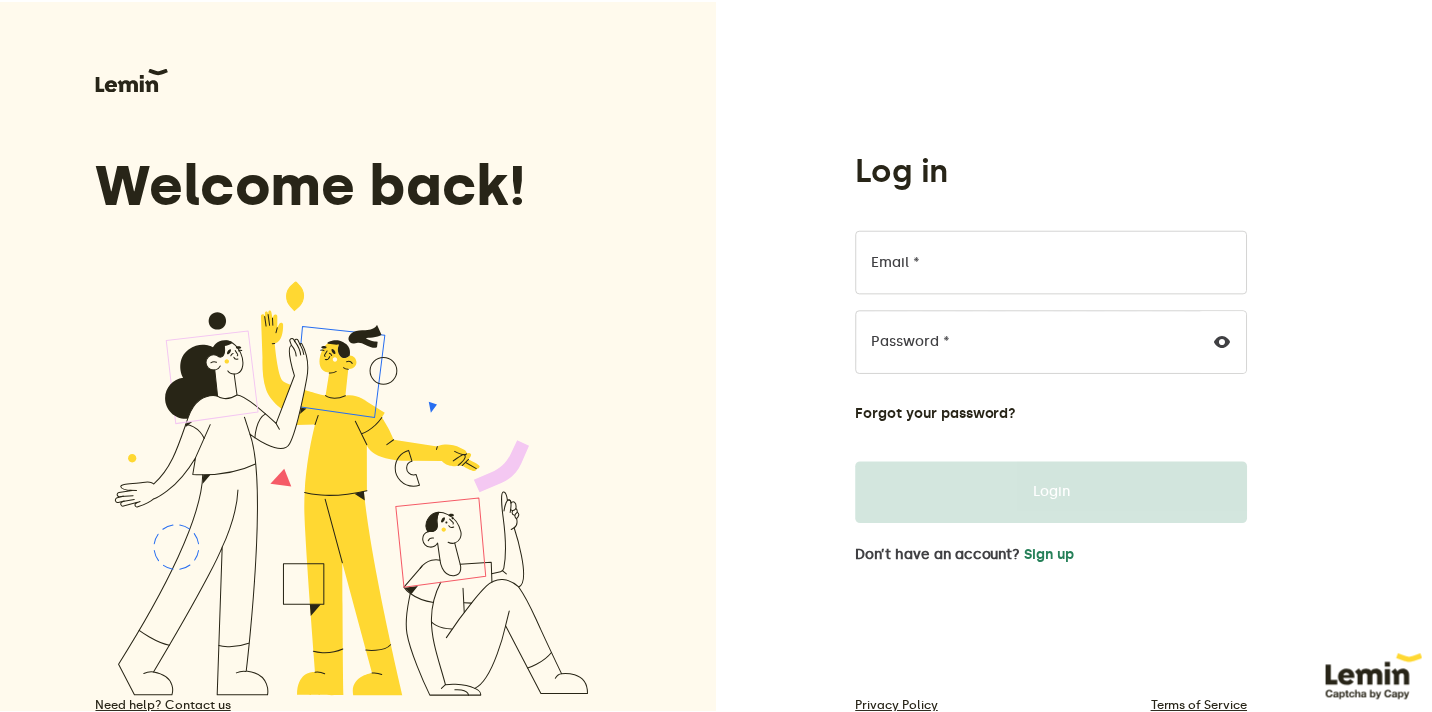 scroll, scrollTop: 0, scrollLeft: 0, axis: both 